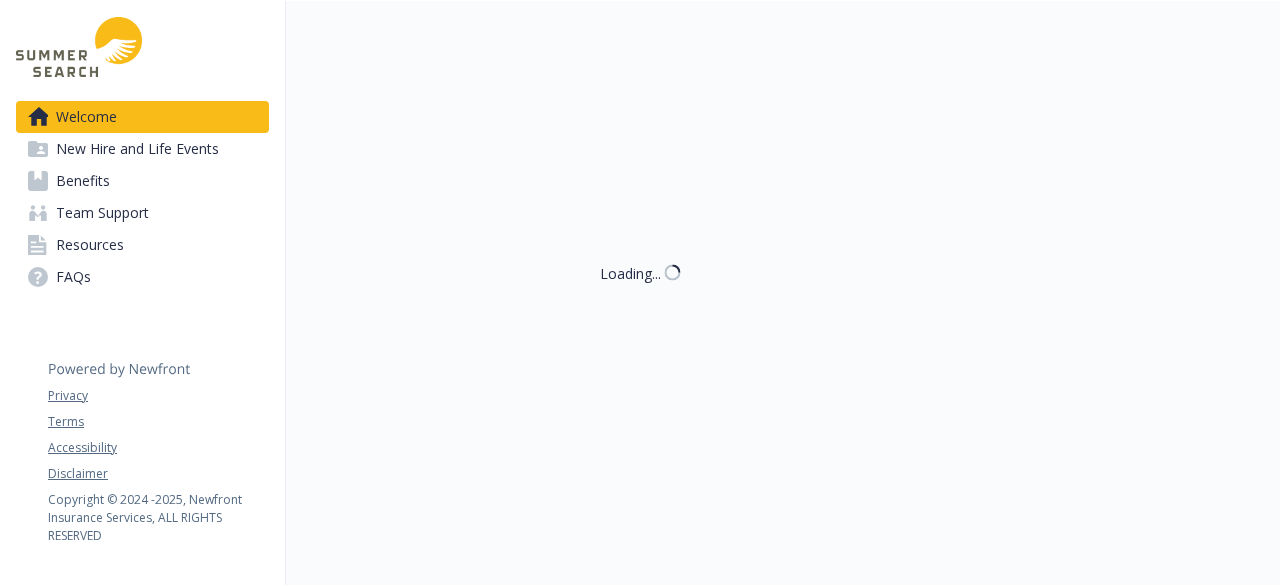 scroll, scrollTop: 0, scrollLeft: 0, axis: both 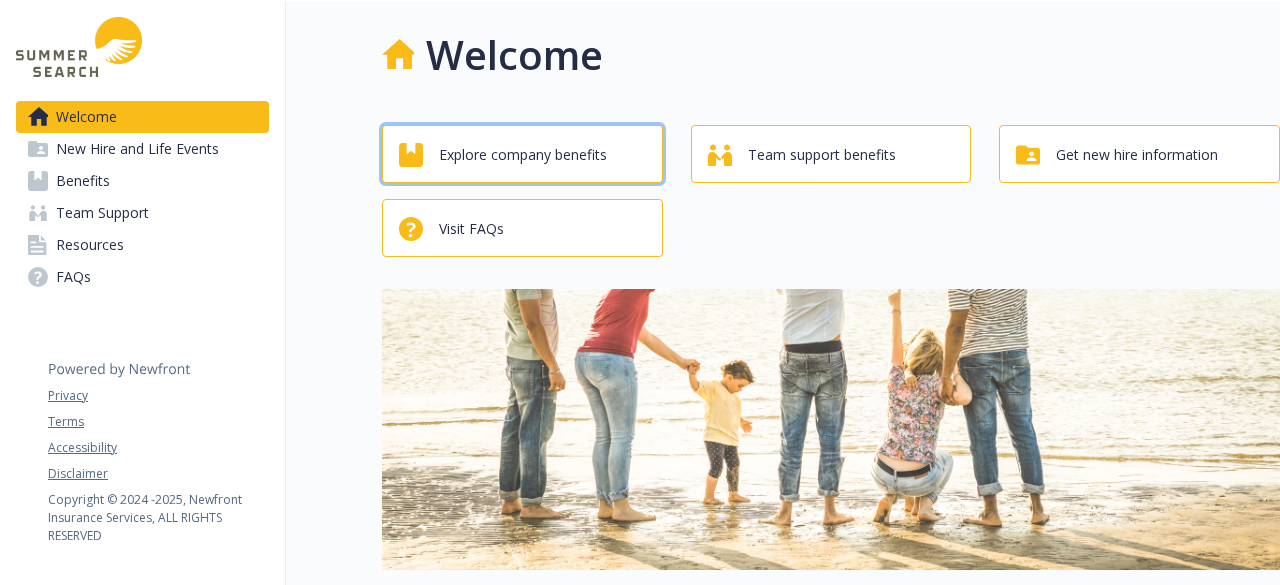 click on "Explore company benefits" at bounding box center (522, 154) 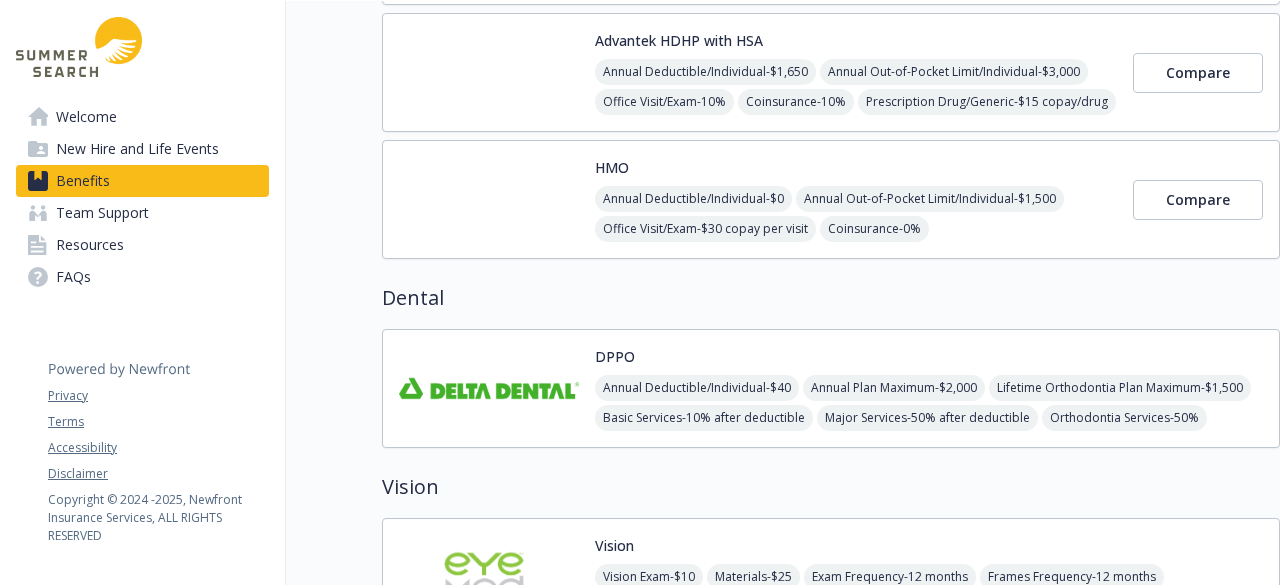 scroll, scrollTop: 504, scrollLeft: 0, axis: vertical 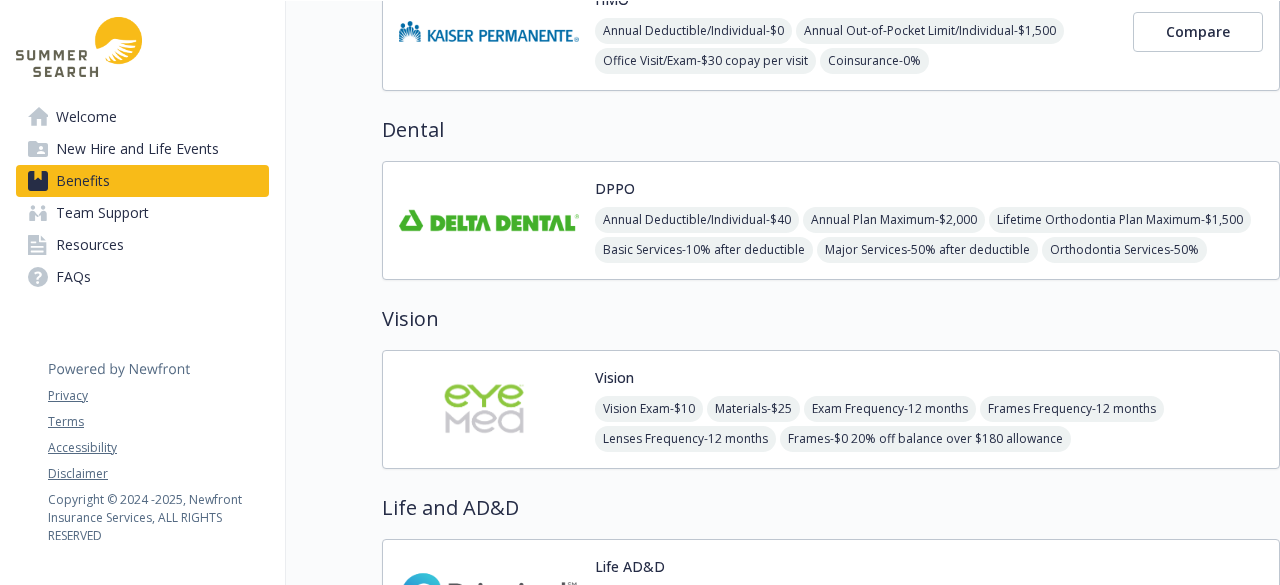 click on "Vision Vision Exam  -  $10 Materials  -  $25 Exam Frequency  -  12 months Frames Frequency  -  12 months Lenses Frequency  -  12 months Frames  -  $0 20% off balance over $180 allowance" at bounding box center [929, 409] 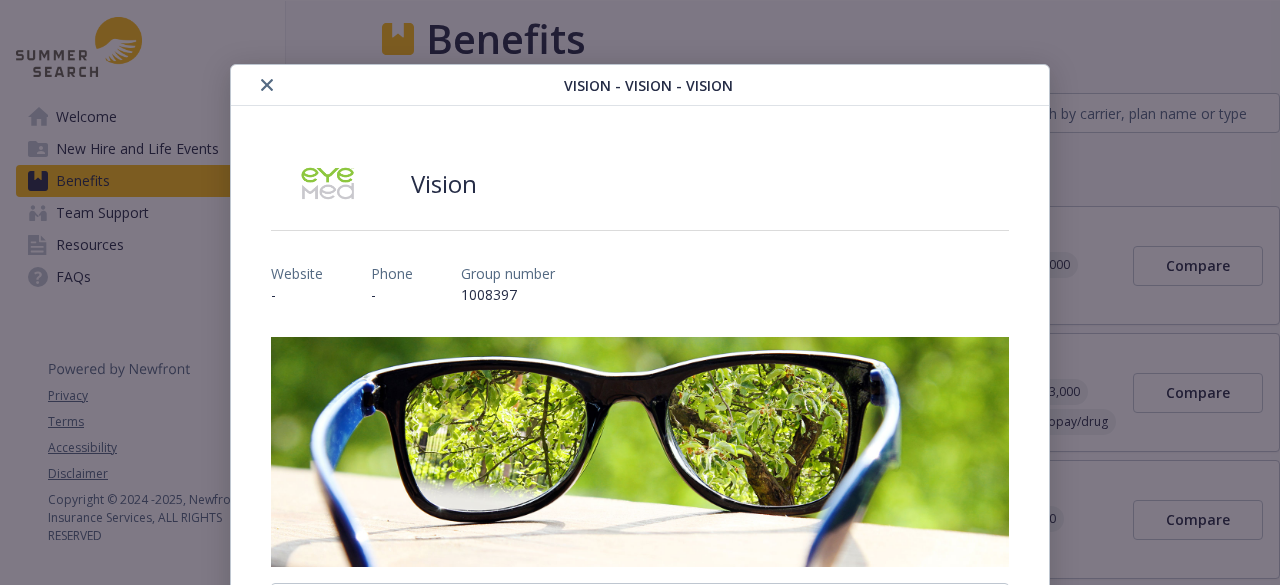 scroll, scrollTop: 504, scrollLeft: 0, axis: vertical 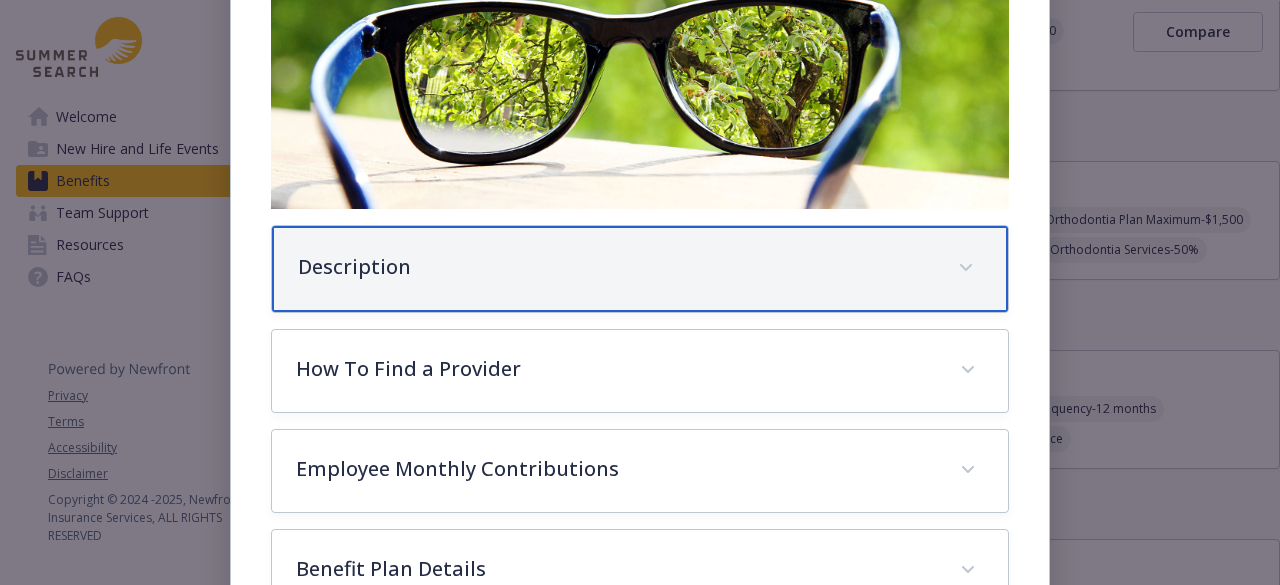 click on "Description" at bounding box center (615, 267) 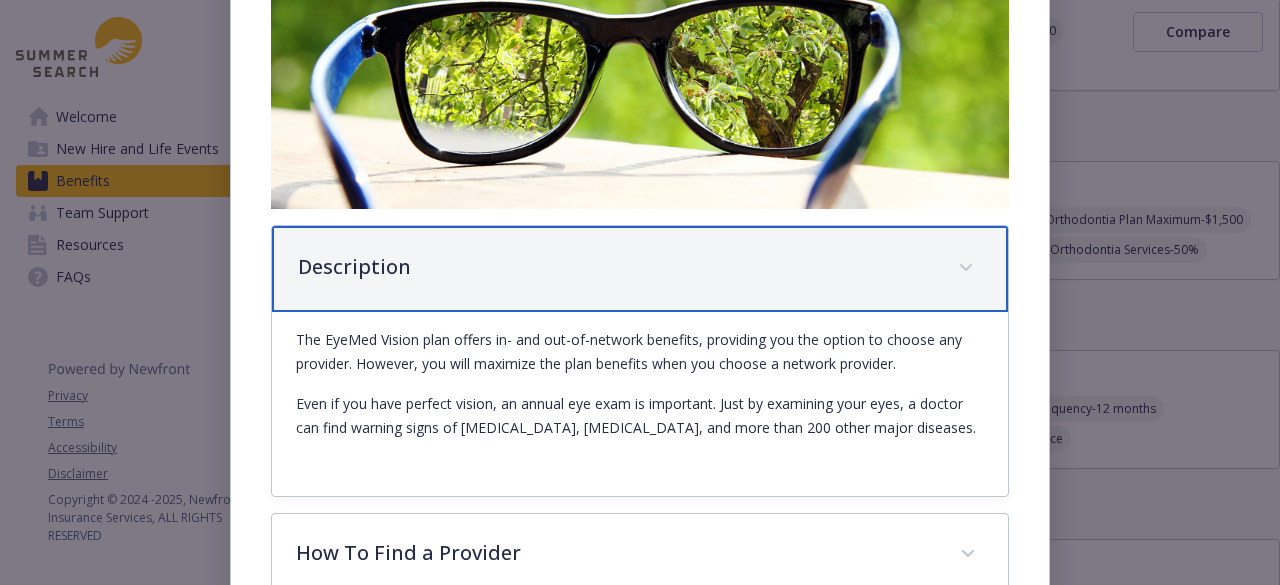 click on "Description" at bounding box center (615, 267) 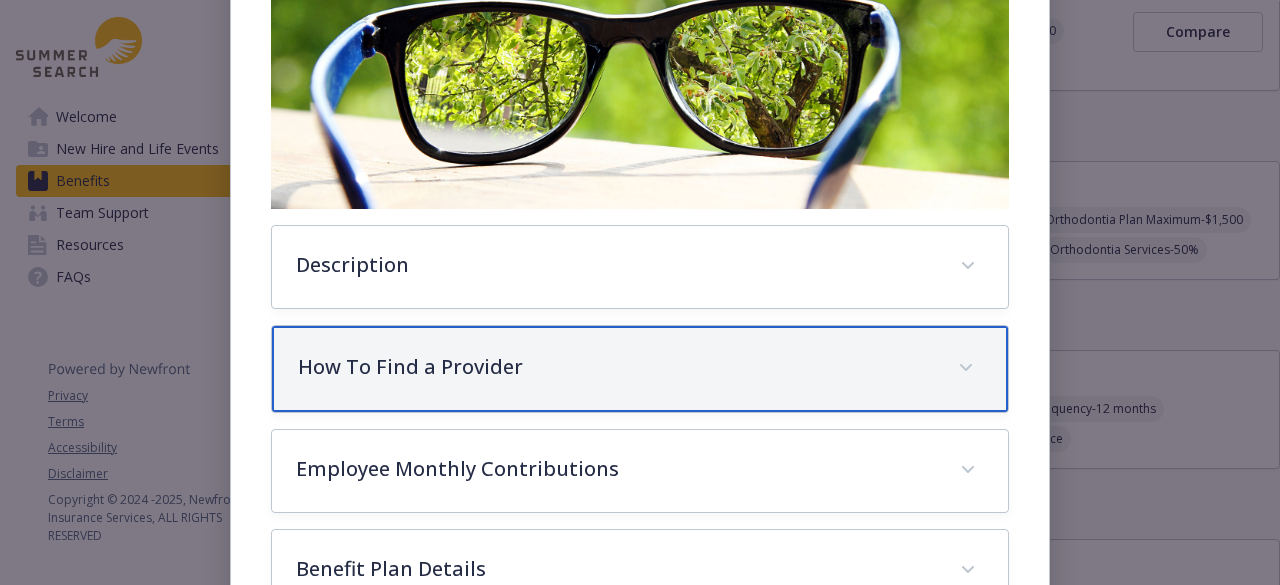 click on "How To Find a Provider" at bounding box center (615, 367) 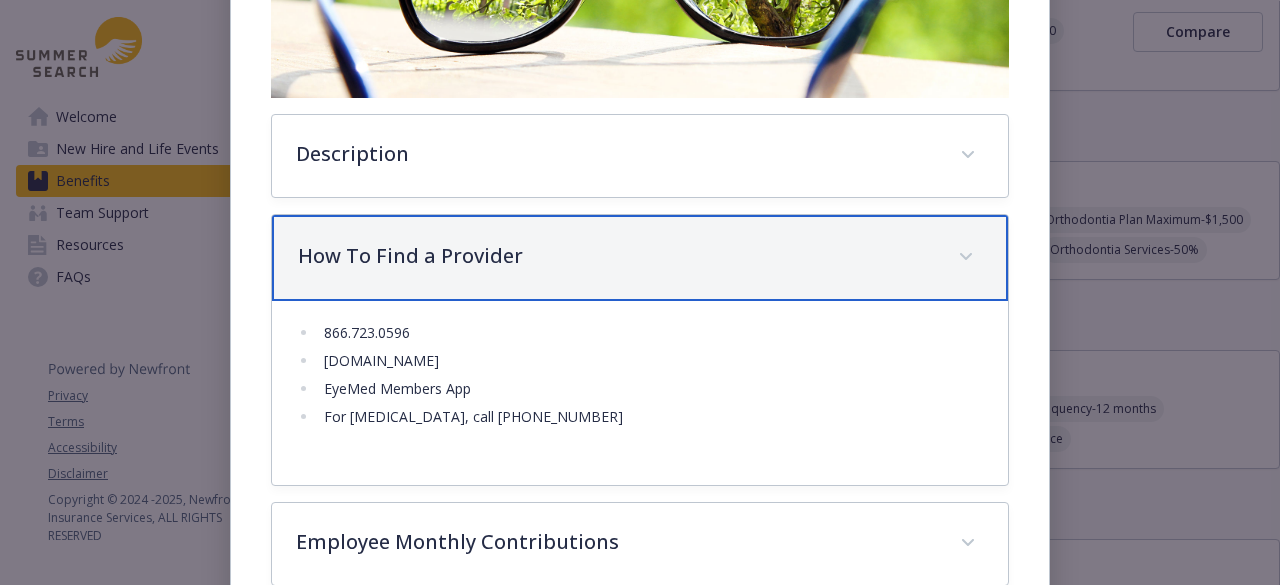 scroll, scrollTop: 474, scrollLeft: 0, axis: vertical 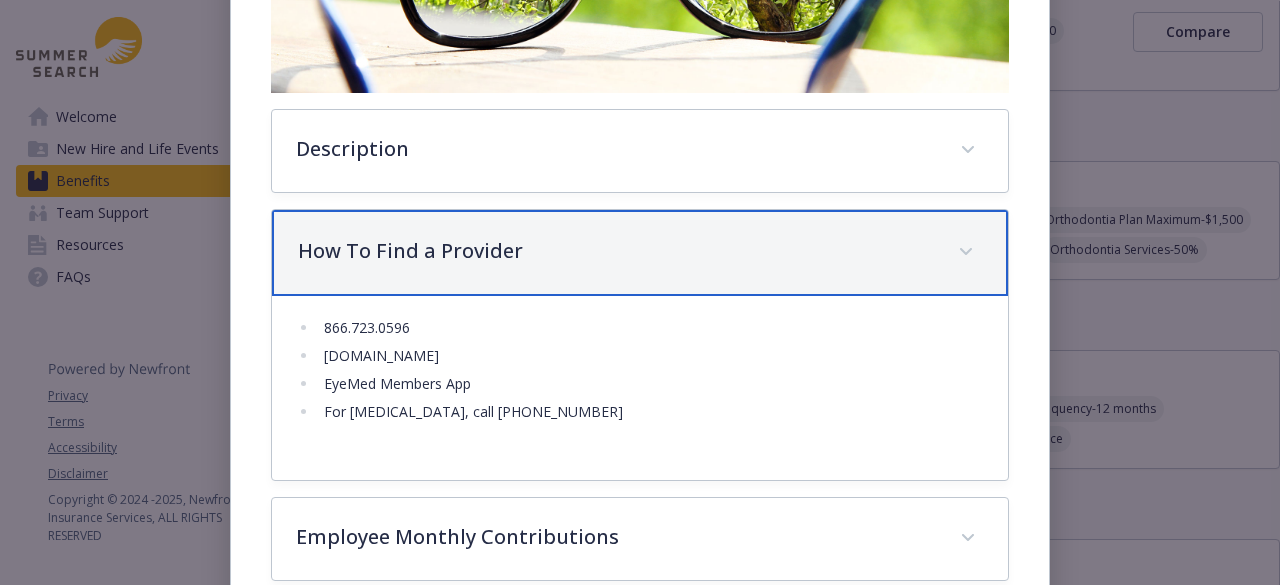 click on "How To Find a Provider" at bounding box center [639, 253] 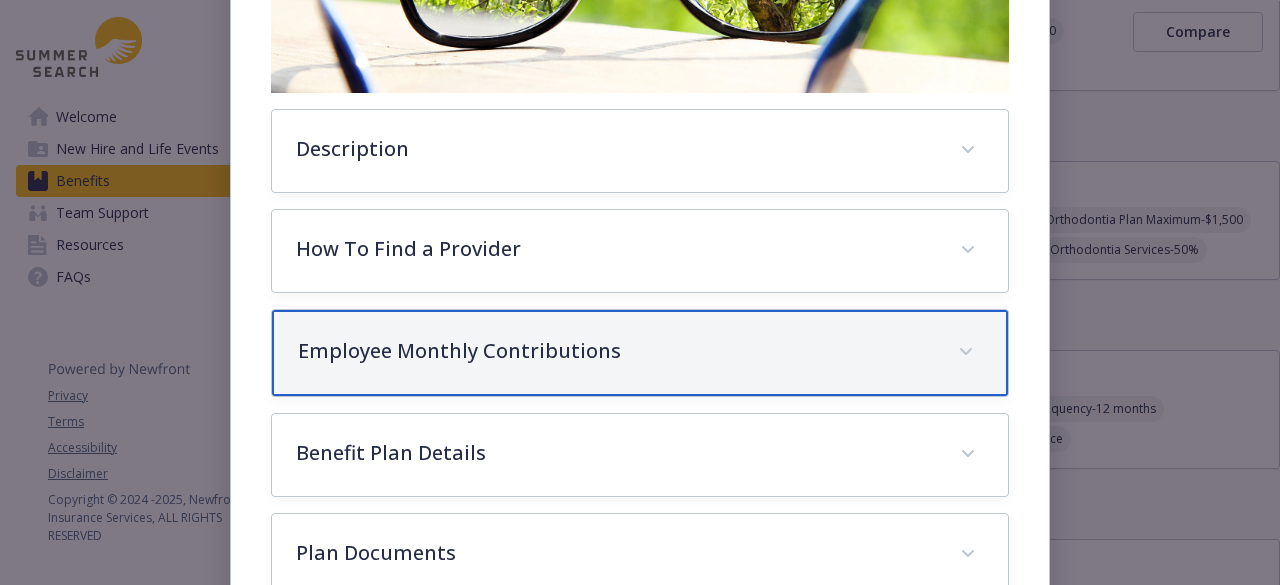 click on "Employee Monthly Contributions" at bounding box center [639, 353] 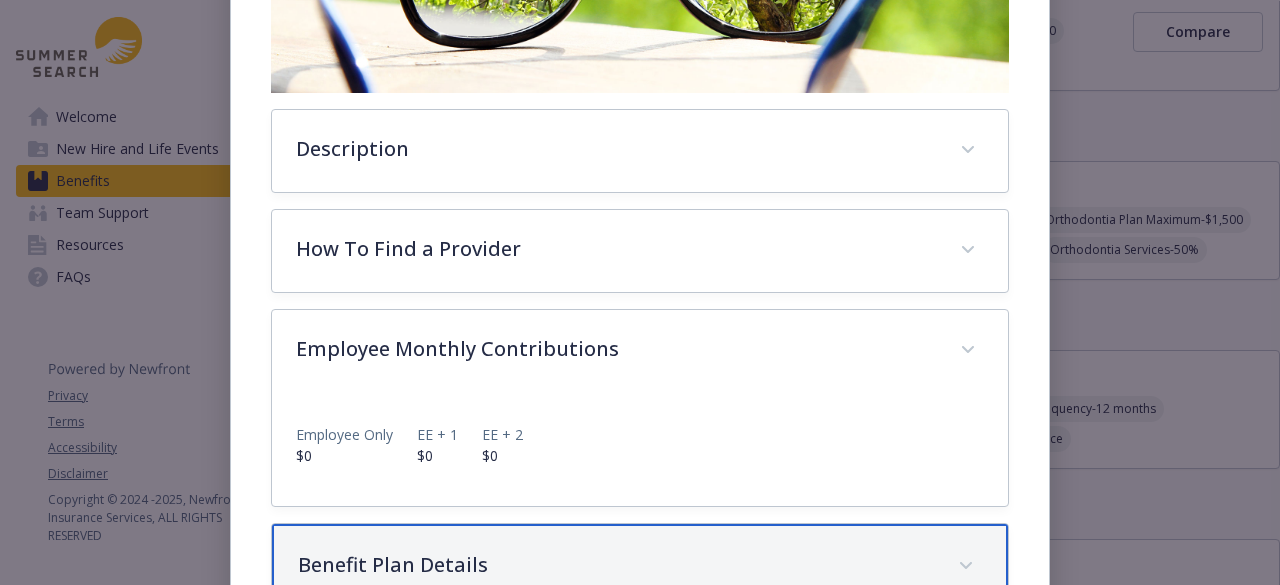 drag, startPoint x: 538, startPoint y: 367, endPoint x: 446, endPoint y: 539, distance: 195.05896 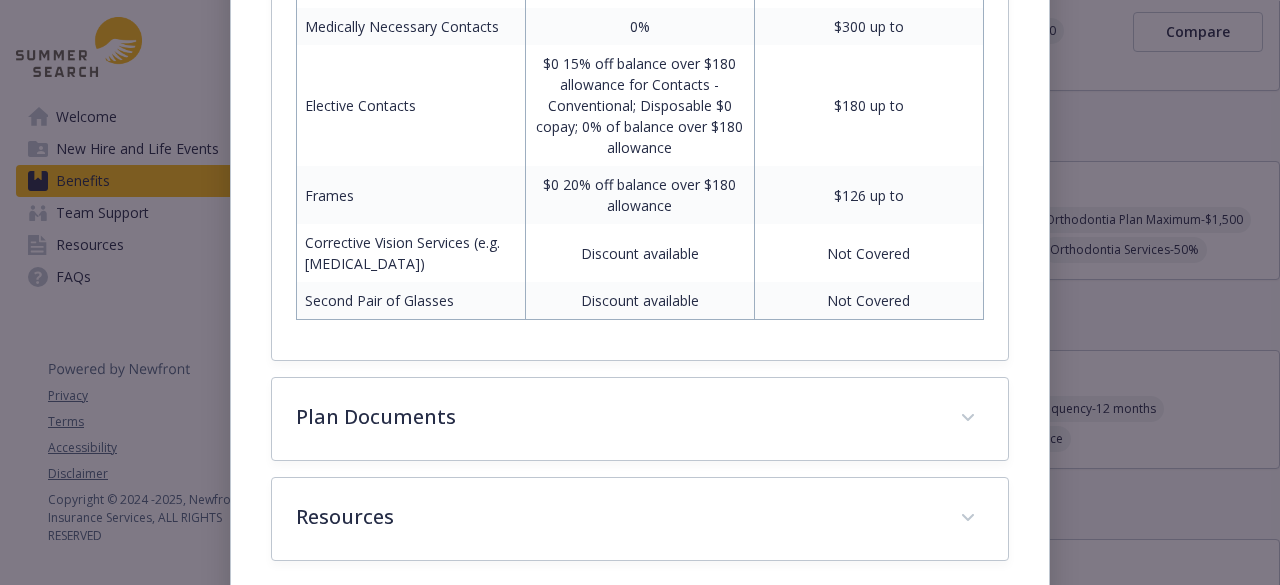 scroll, scrollTop: 1391, scrollLeft: 0, axis: vertical 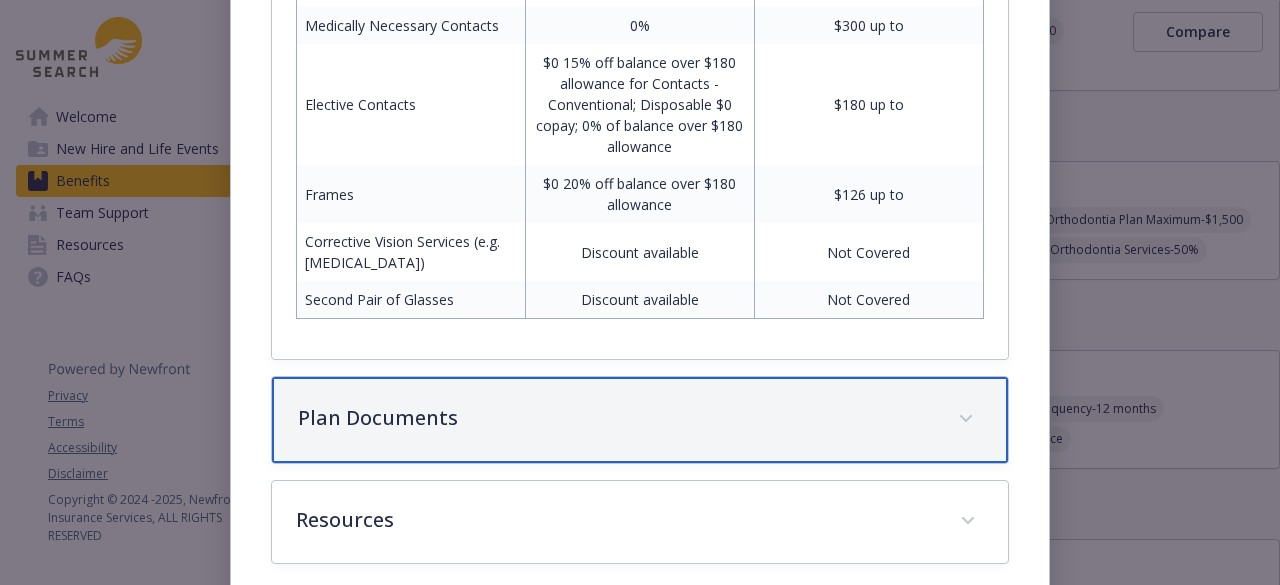 drag, startPoint x: 472, startPoint y: 394, endPoint x: 348, endPoint y: 423, distance: 127.345985 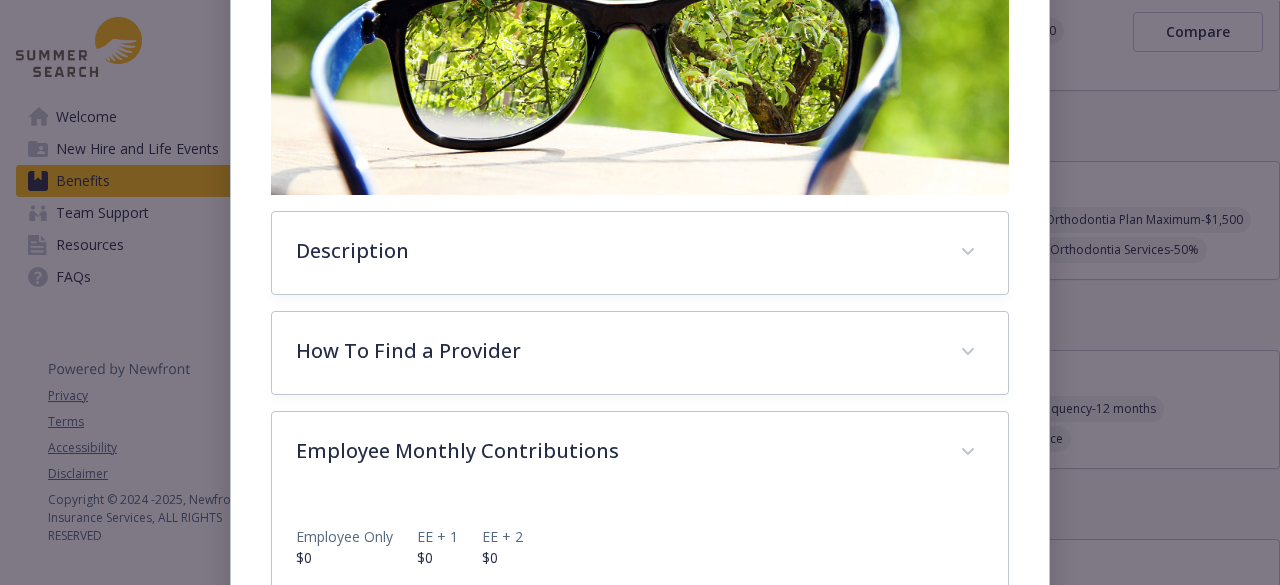 scroll, scrollTop: 373, scrollLeft: 0, axis: vertical 